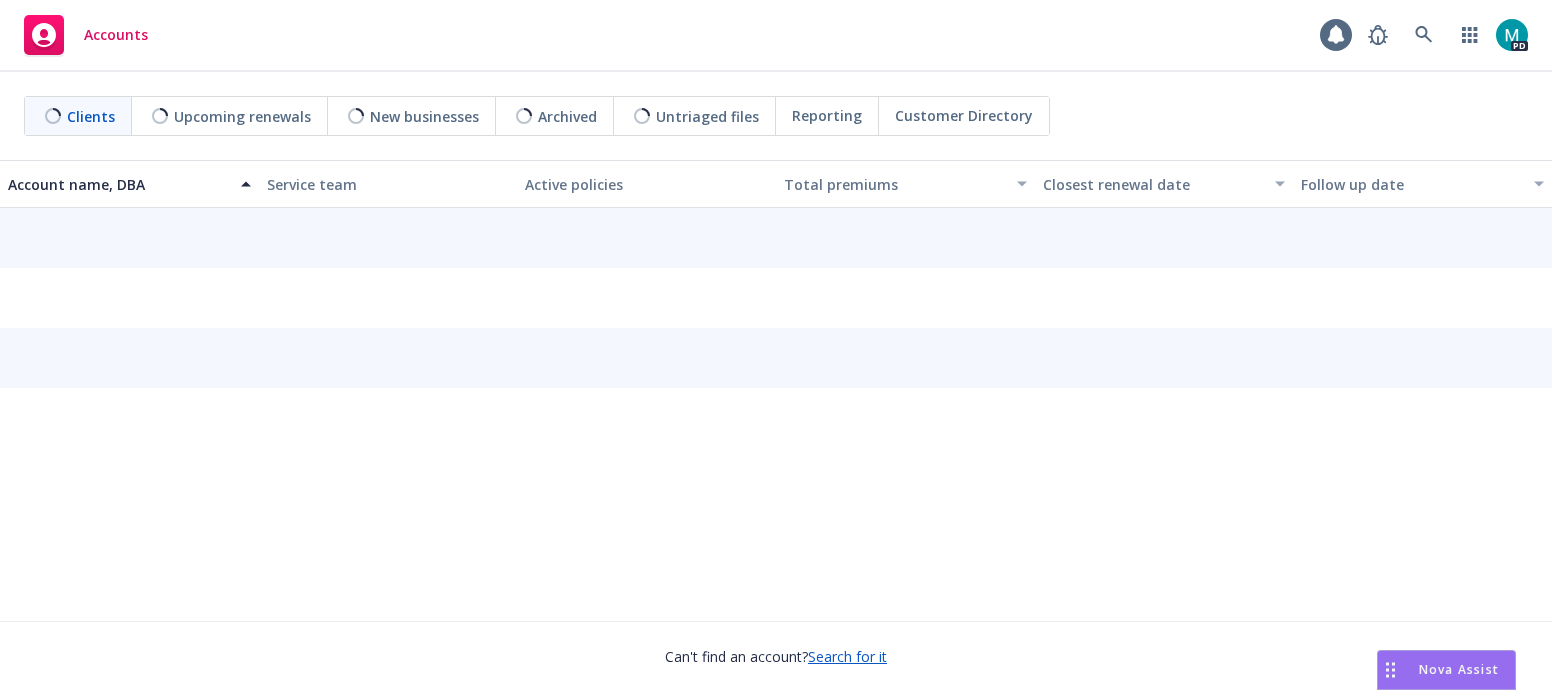scroll, scrollTop: 0, scrollLeft: 0, axis: both 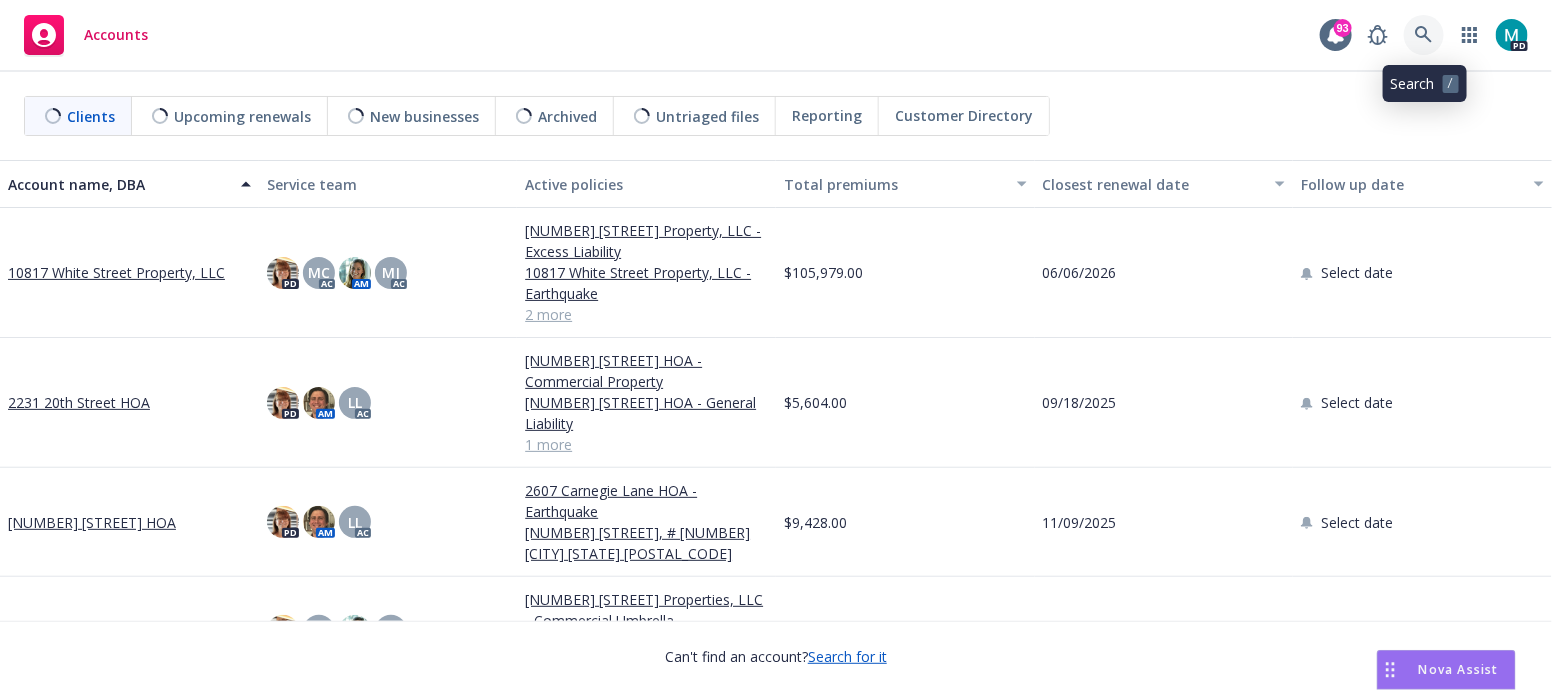click 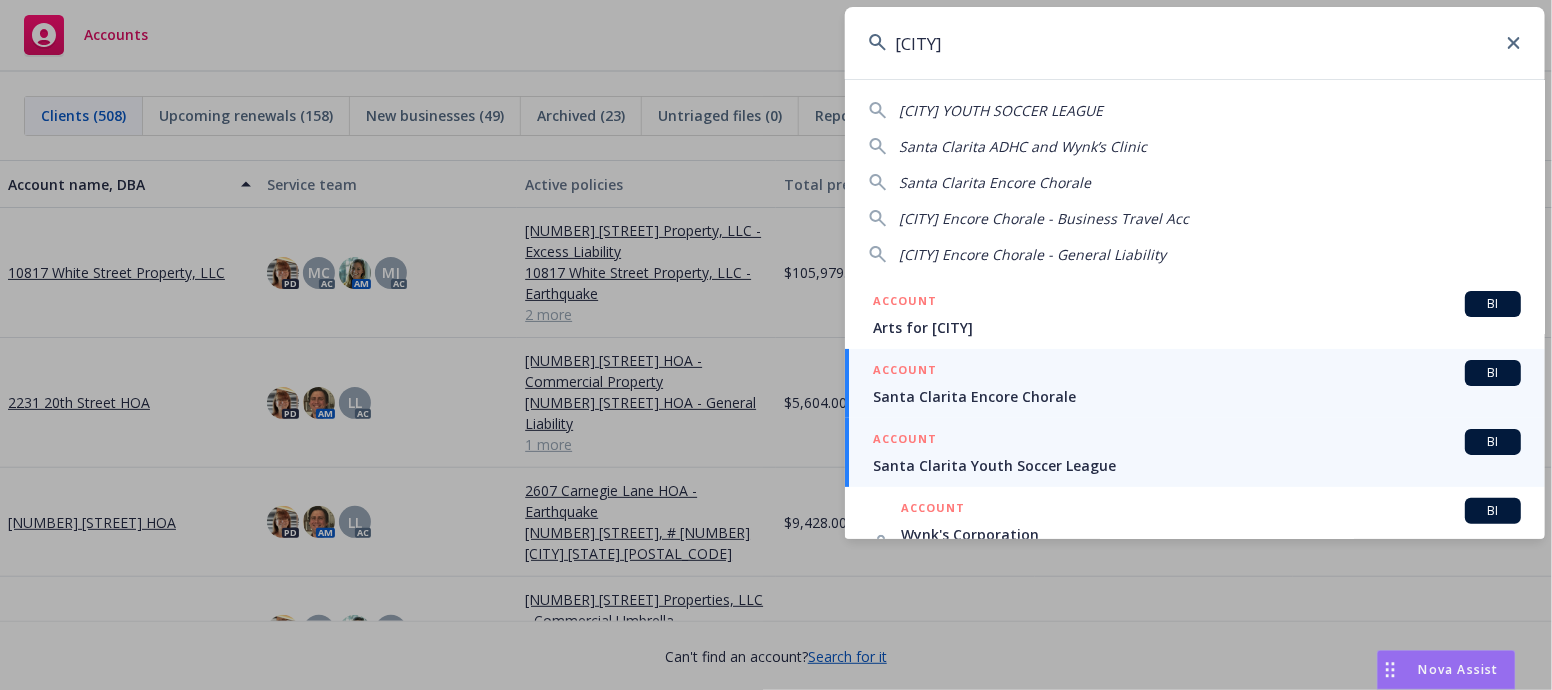 type on "[CITY]" 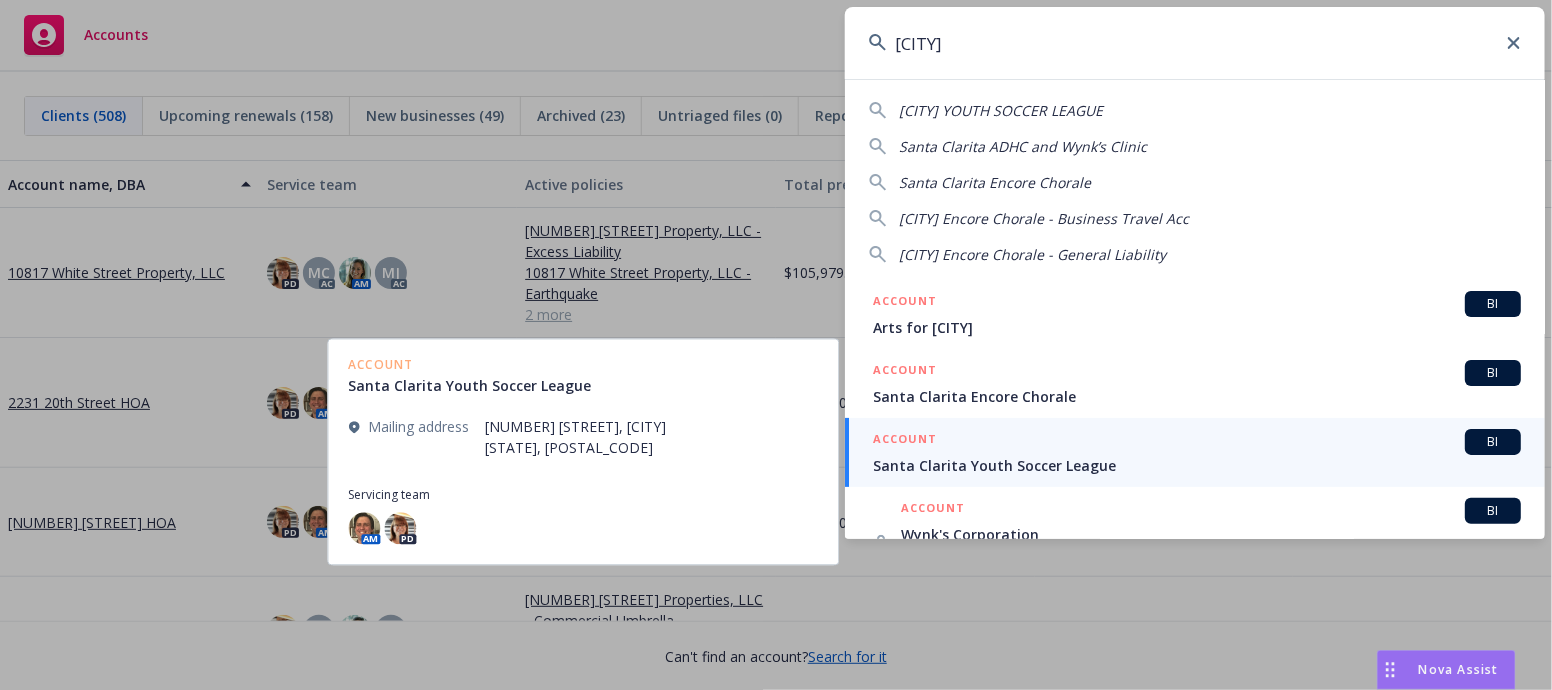 click on "Santa Clarita Youth Soccer League" at bounding box center [1197, 465] 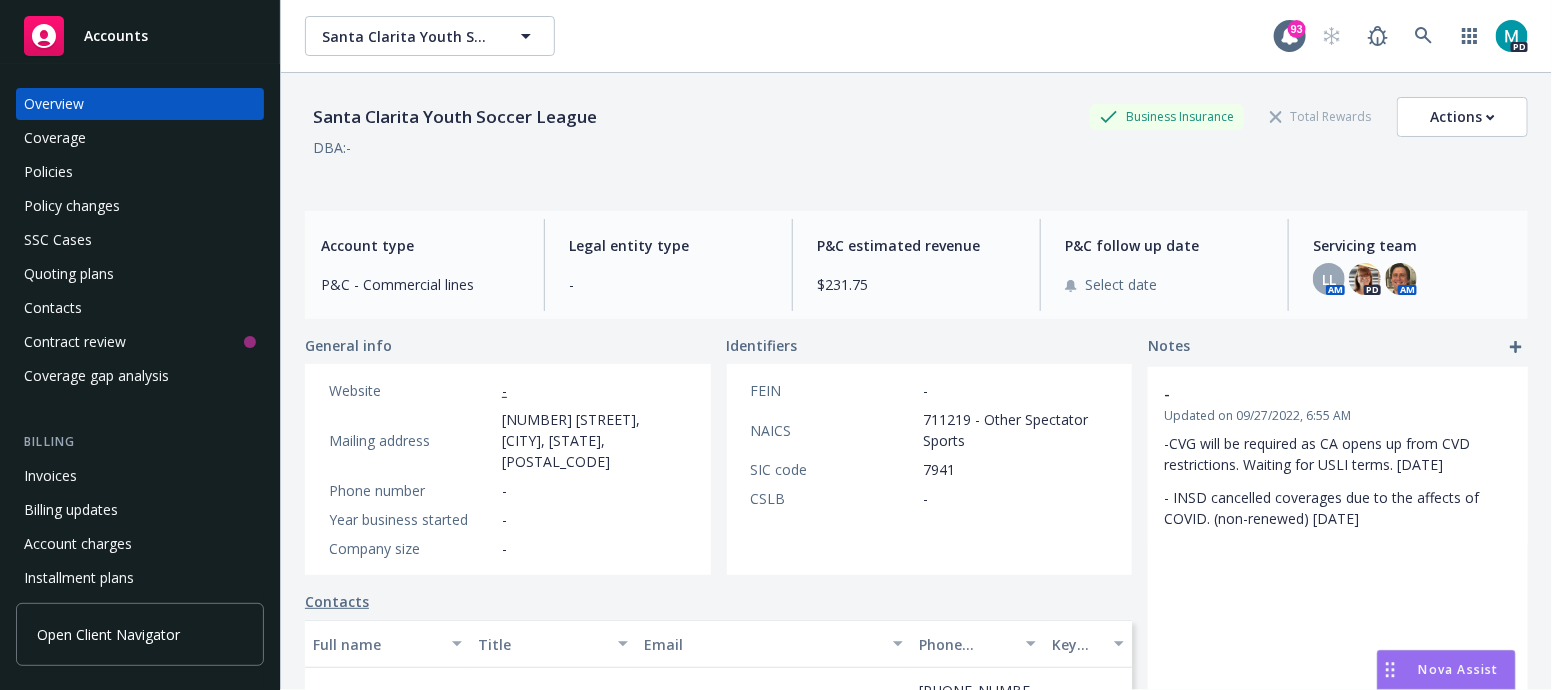 click on "Policies" at bounding box center (48, 172) 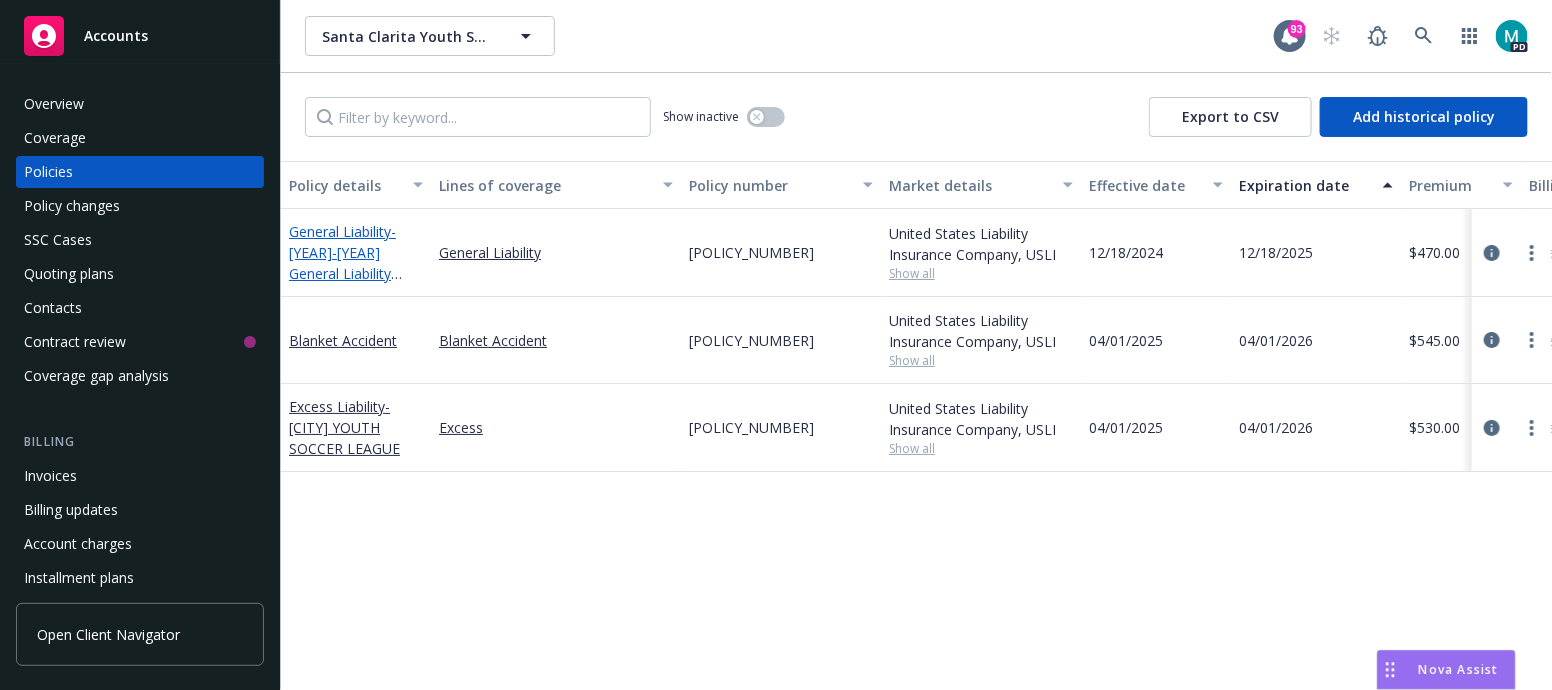 click on "- [YEAR]-[YEAR] General Liability Policy" at bounding box center (345, 263) 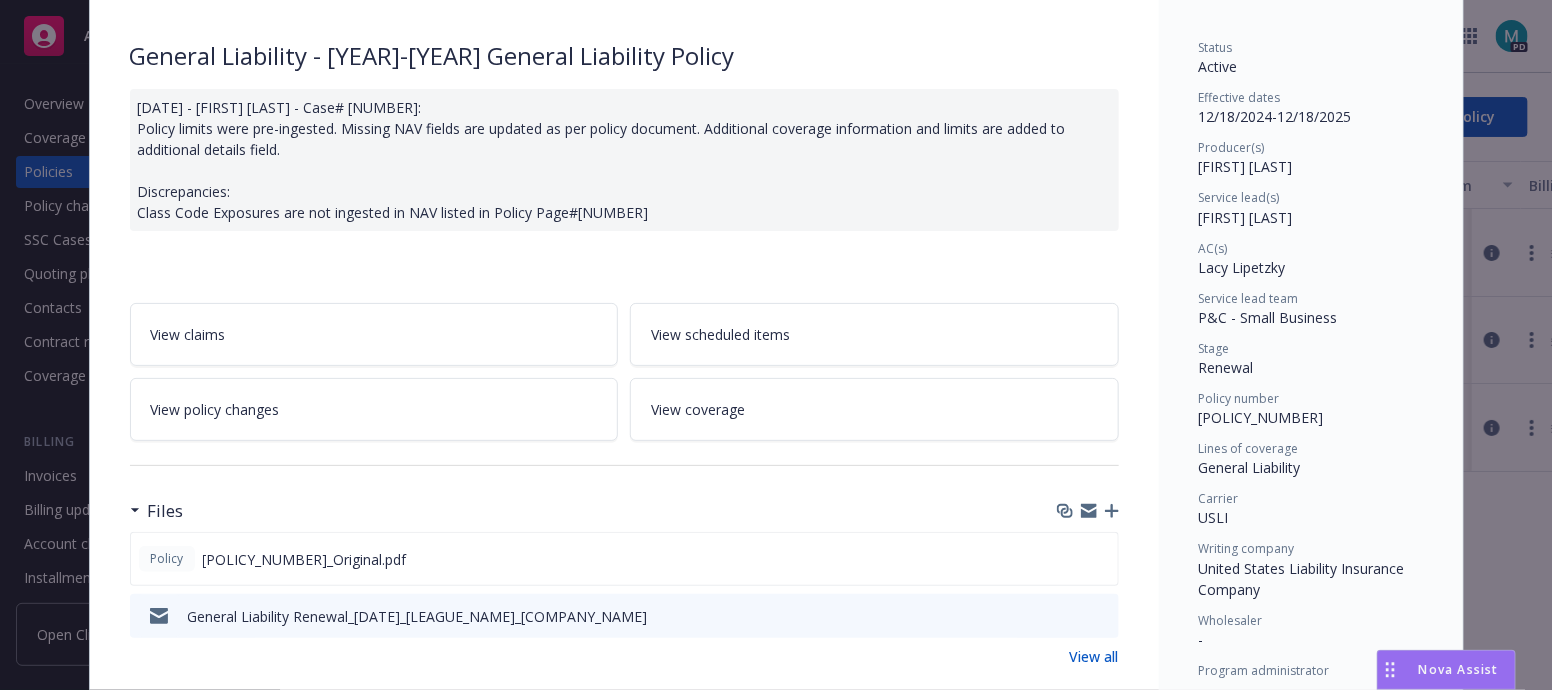 scroll, scrollTop: 249, scrollLeft: 0, axis: vertical 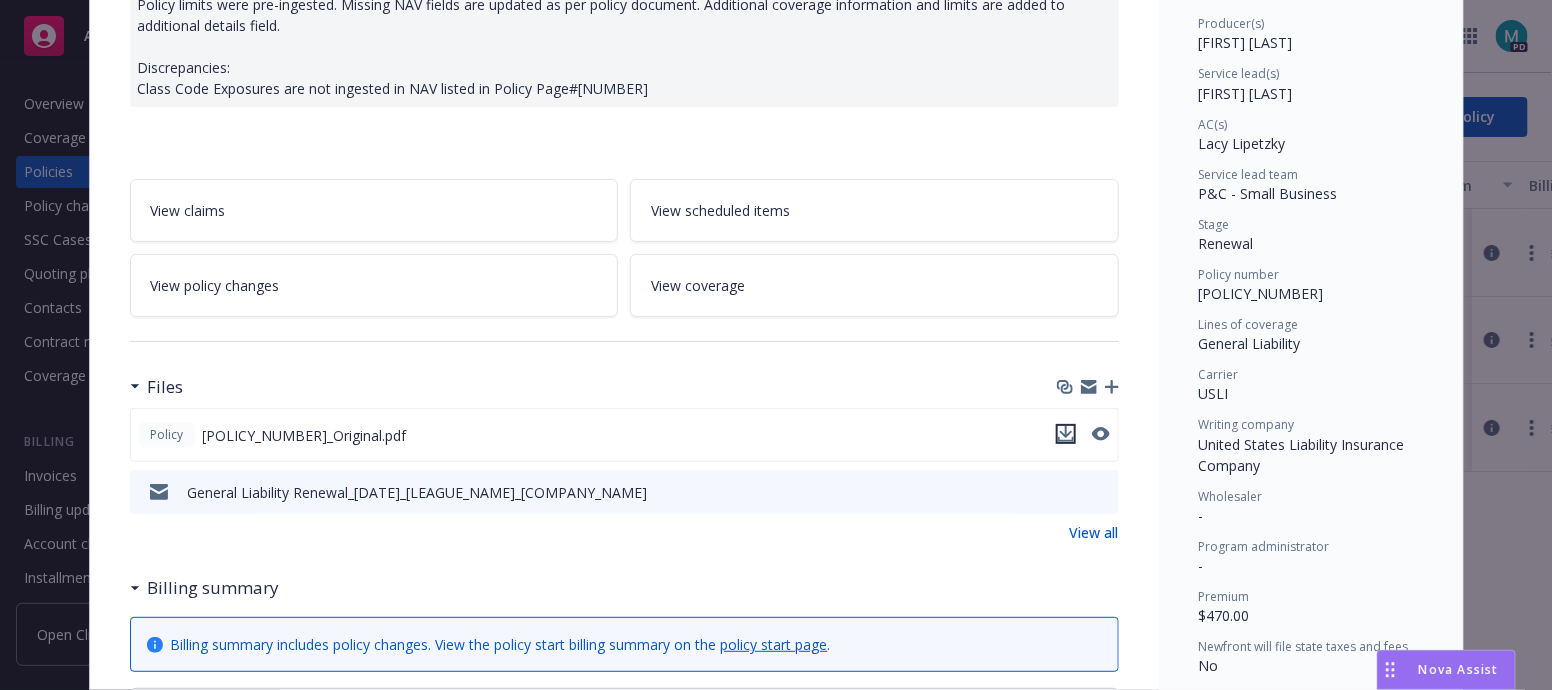 click 